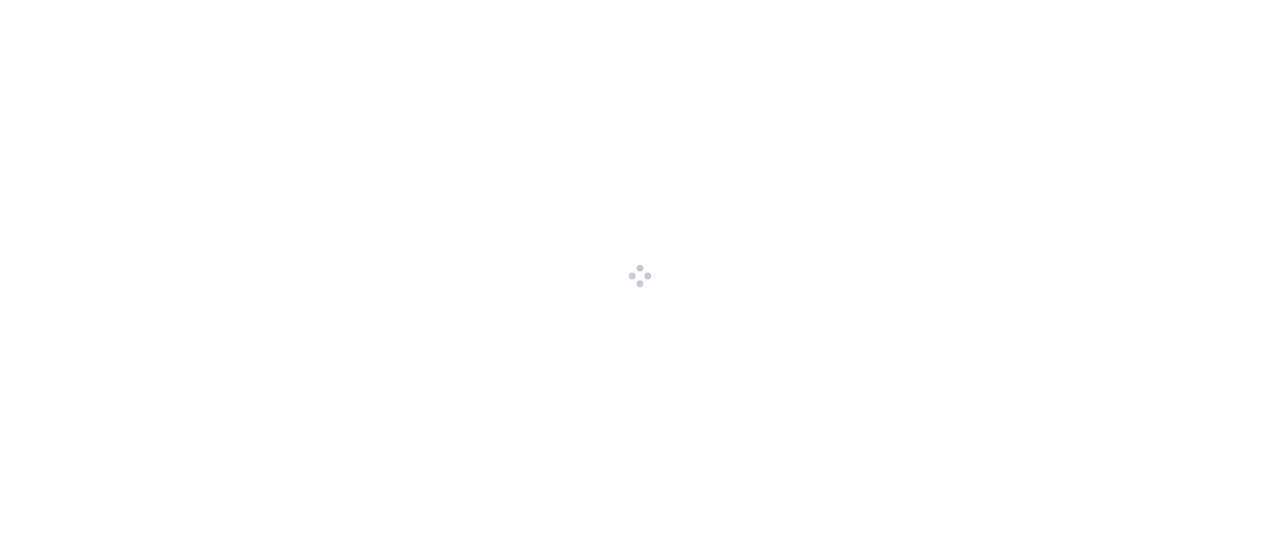 scroll, scrollTop: 0, scrollLeft: 0, axis: both 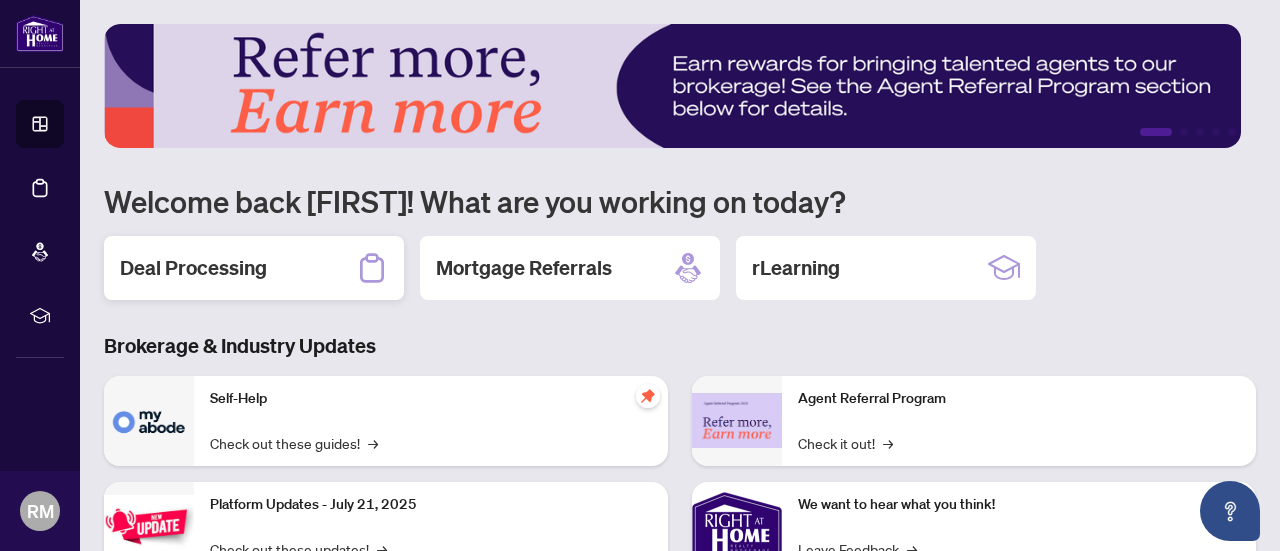 click on "Deal Processing" at bounding box center [193, 268] 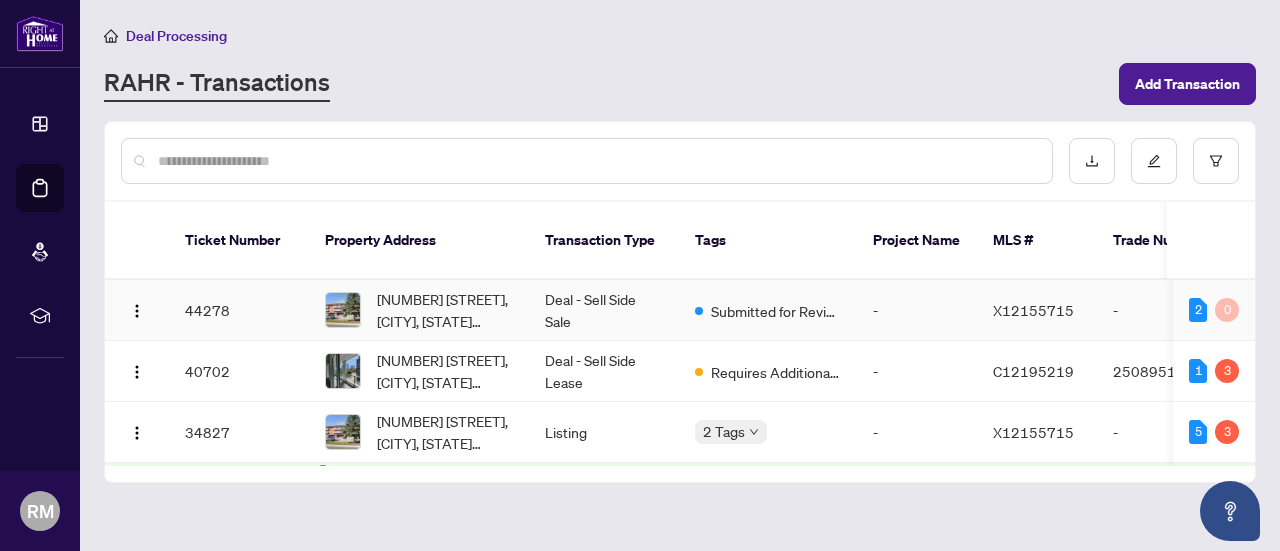 click on "Submitted for Review" at bounding box center [776, 311] 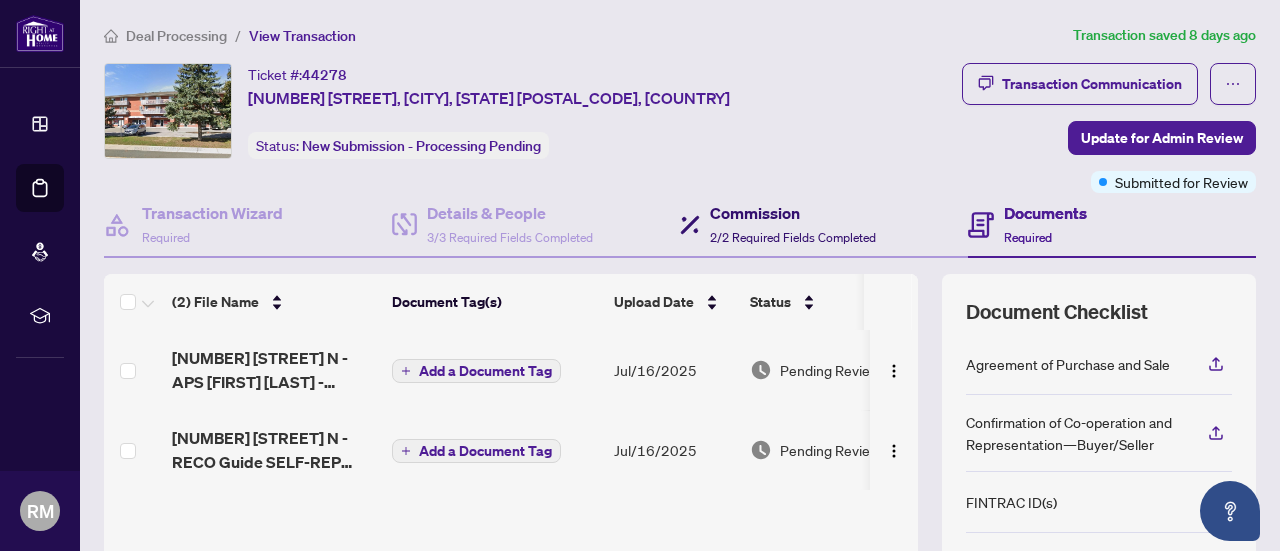 click on "Commission" at bounding box center [793, 213] 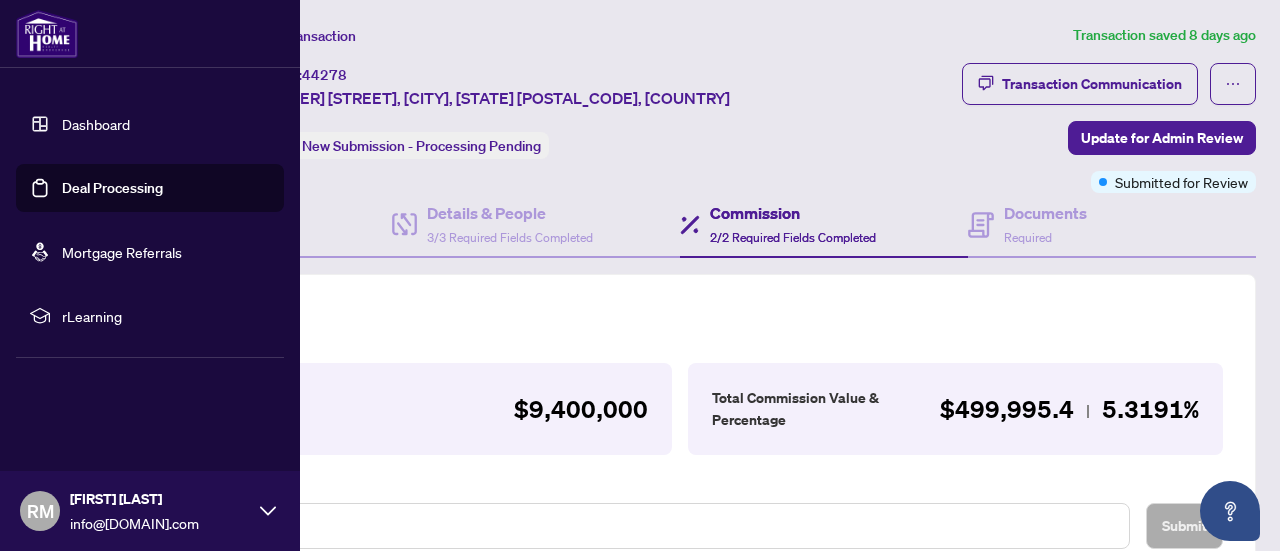 click on "Dashboard" at bounding box center [96, 124] 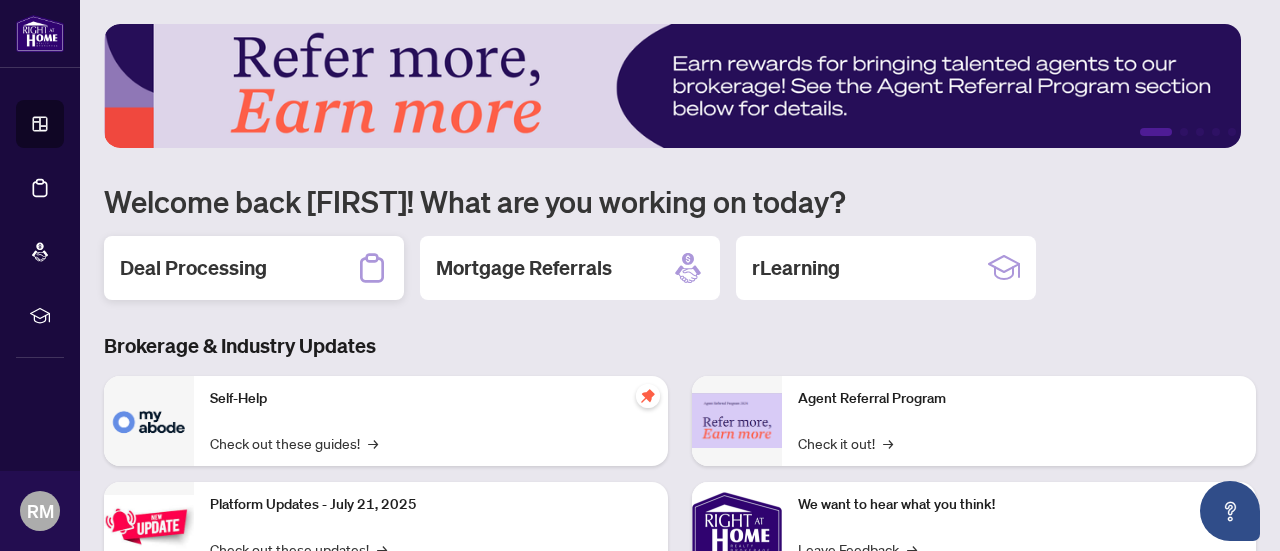 click on "Deal Processing" at bounding box center [254, 268] 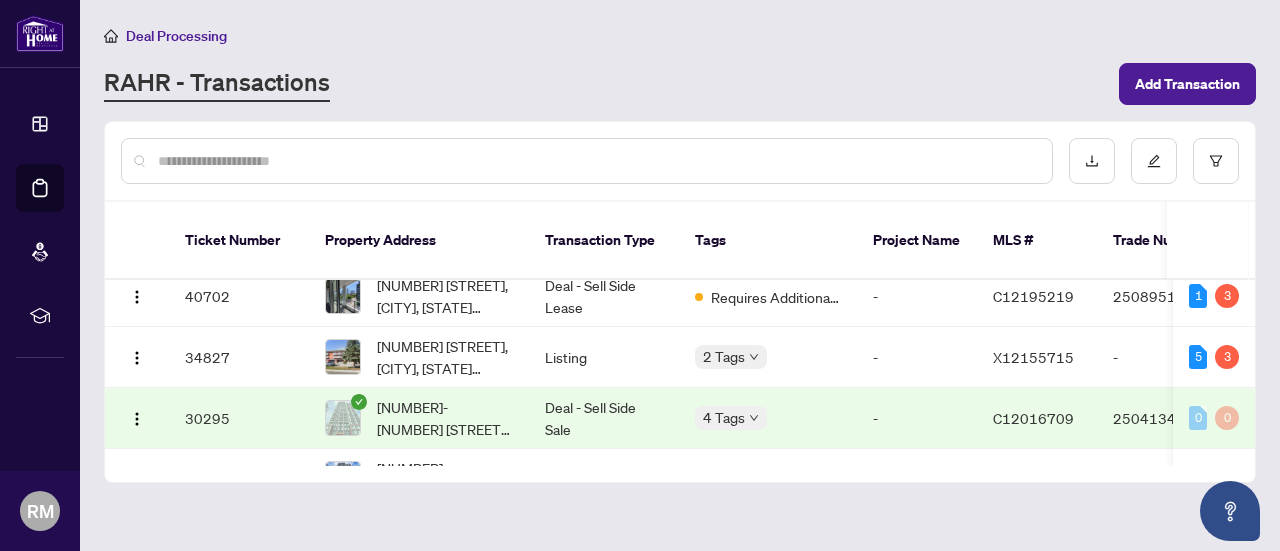 scroll, scrollTop: 366, scrollLeft: 0, axis: vertical 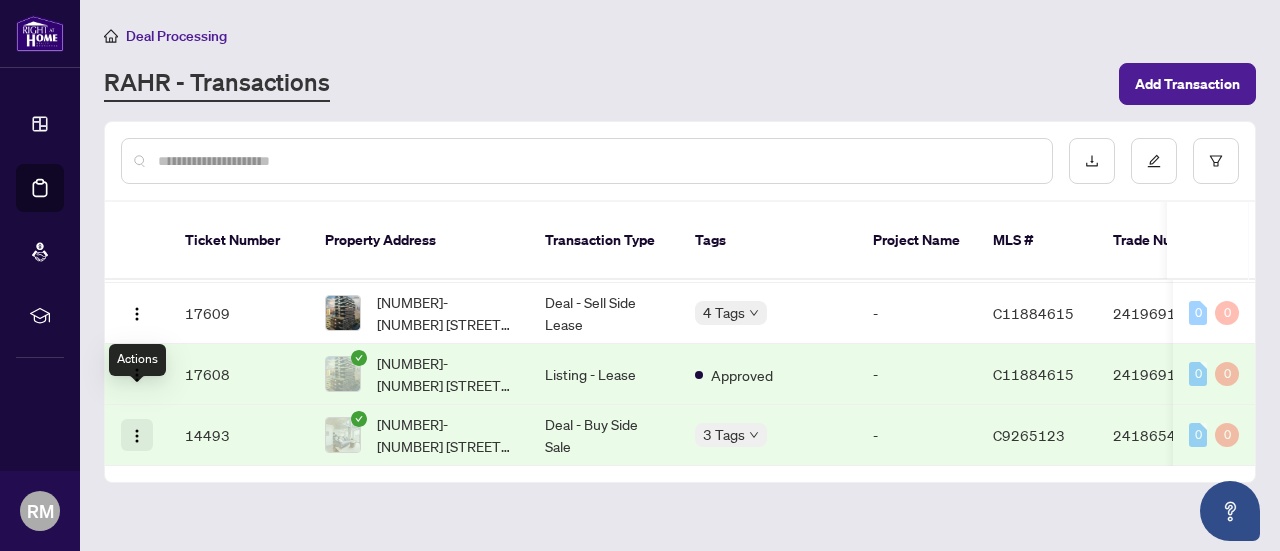 click at bounding box center (137, 435) 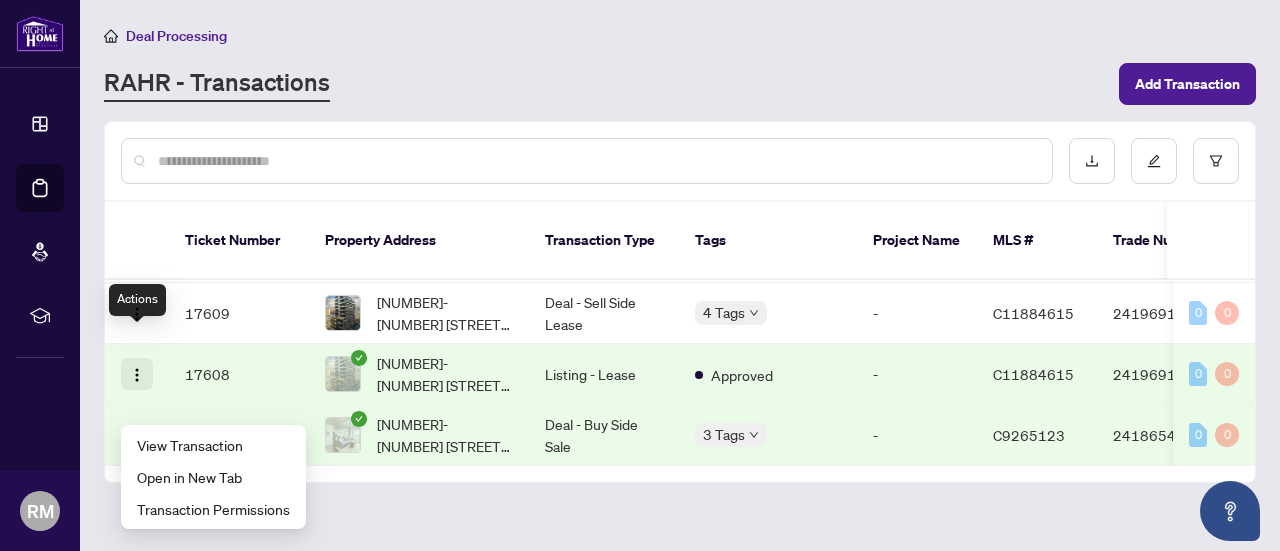click at bounding box center [137, 375] 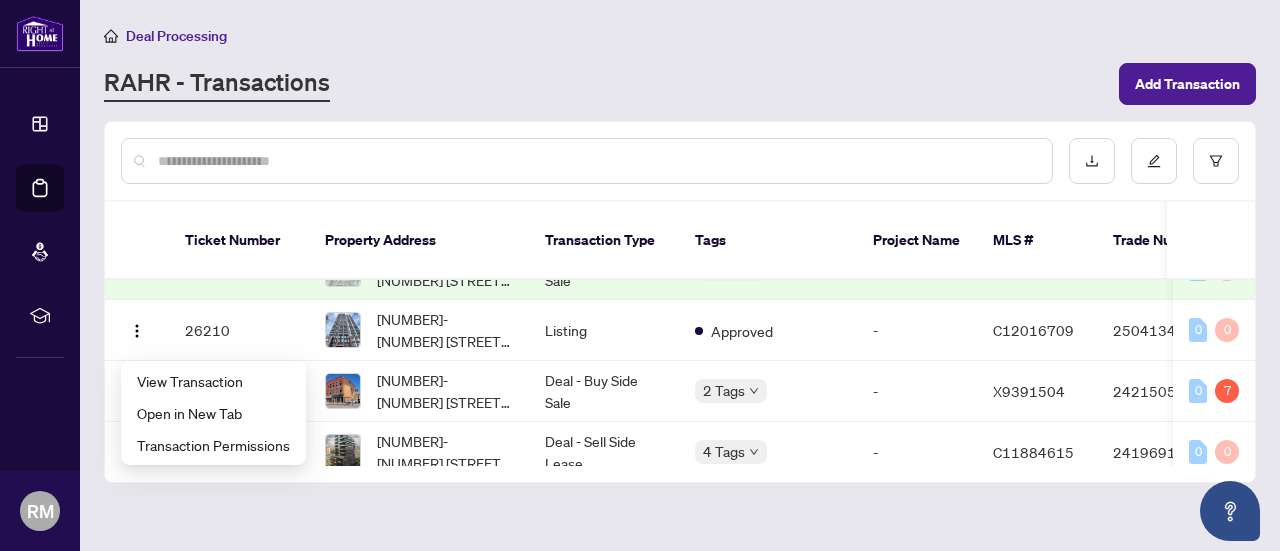 click on "Deal Processing RAHR - Transactions Add Transaction Ticket Number Property Address Transaction Type Tags Project Name MLS # Trade Number Last Updated By Last Modified Date Created By Created Date                           44278 [NUMBER] [STREET], [CITY], [STATE] [POSTAL_CODE], [COUNTRY] Deal - Sell Side Sale Submitted for Review - X12155715 - [FIRST] [LAST] [MONTH]/[DAY]/[YEAR] [FIRST] [LAST] [MONTH]/[DAY]/[YEAR] 2 0 40702 [NUMBER] [STREET], [CITY], [STATE] [POSTAL_CODE], [COUNTRY] Deal - Sell Side Lease Requires Additional Docs - C12195219 2508951 [FIRST] [LAST] [MONTH]/[DAY]/[YEAR] [FIRST] [LAST] [MONTH]/[DAY]/[YEAR] 1 3 34827 [NUMBER] [STREET], [CITY], [STATE] [POSTAL_CODE], [COUNTRY] Listing 2 Tags - X12155715 - [FIRST] [LAST] [MONTH]/[DAY]/[YEAR] [FIRST] [LAST] [MONTH]/[DAY]/[YEAR] 5 3 30295 [NUMBER]-[NUMBER] [STREET], [CITY], [STATE] [POSTAL_CODE], [COUNTRY] Deal - Sell Side Sale 4 Tags - C12016709 2504134 [FIRST] [LAST] [MONTH]/[DAY]/[YEAR] [FIRST] [LAST] [MONTH]/[DAY]/[YEAR] 0 0 26210 [NUMBER]-[NUMBER] [STREET], [CITY], [STATE] [POSTAL_CODE], [COUNTRY] Listing Approved - C12016709 2504134 [FIRST] [LAST]" at bounding box center (680, 275) 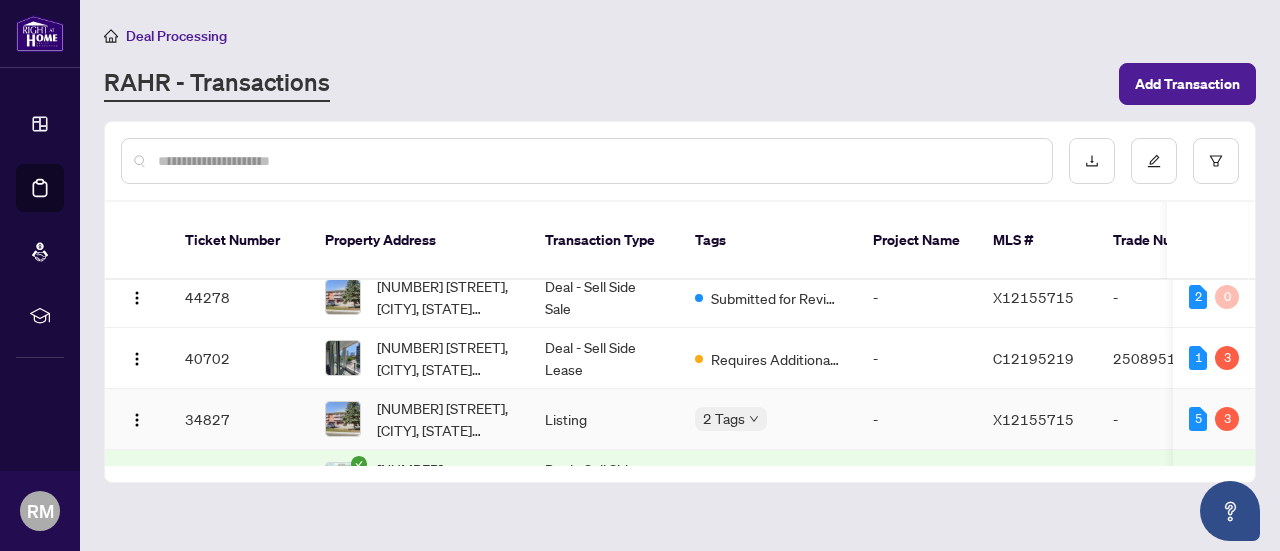 scroll, scrollTop: 0, scrollLeft: 0, axis: both 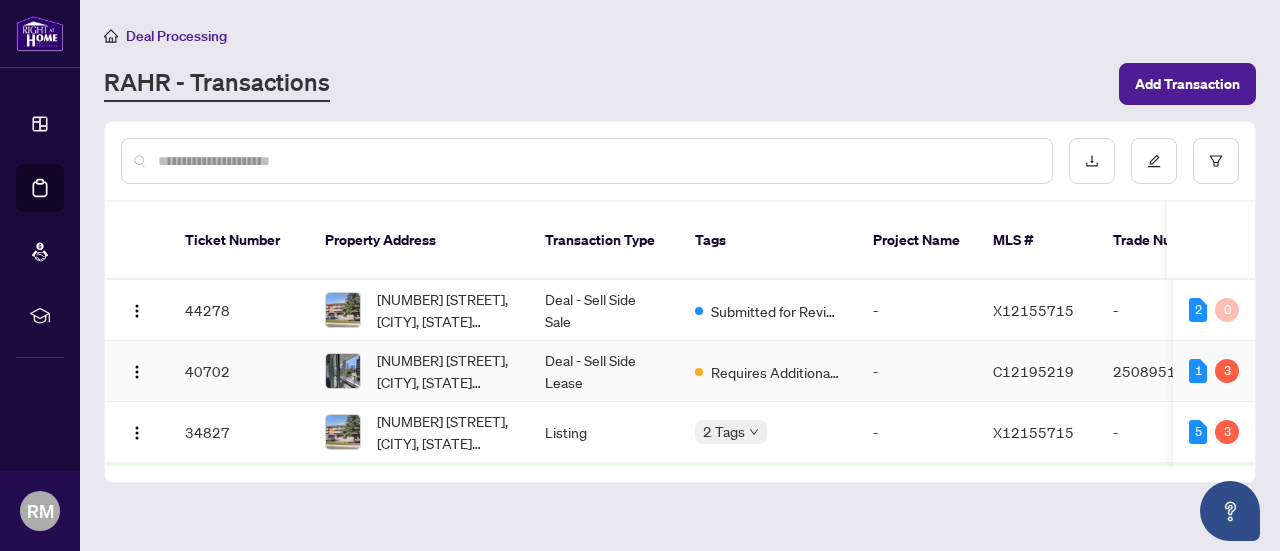 click on "Deal - Sell Side Lease" at bounding box center [604, 371] 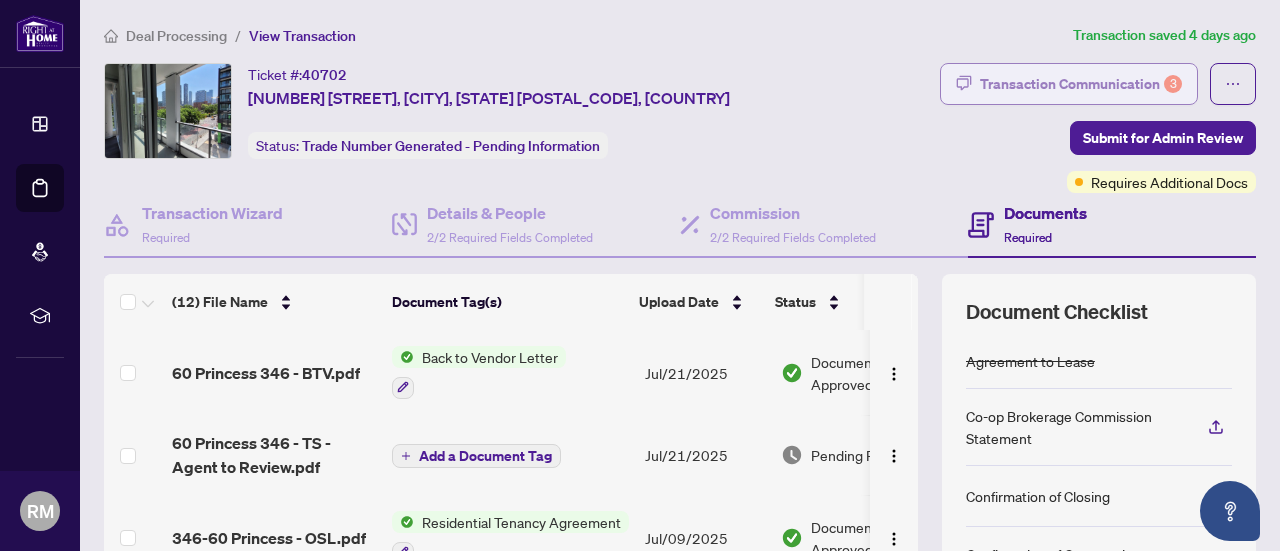 click on "Transaction Communication 3" at bounding box center (1081, 84) 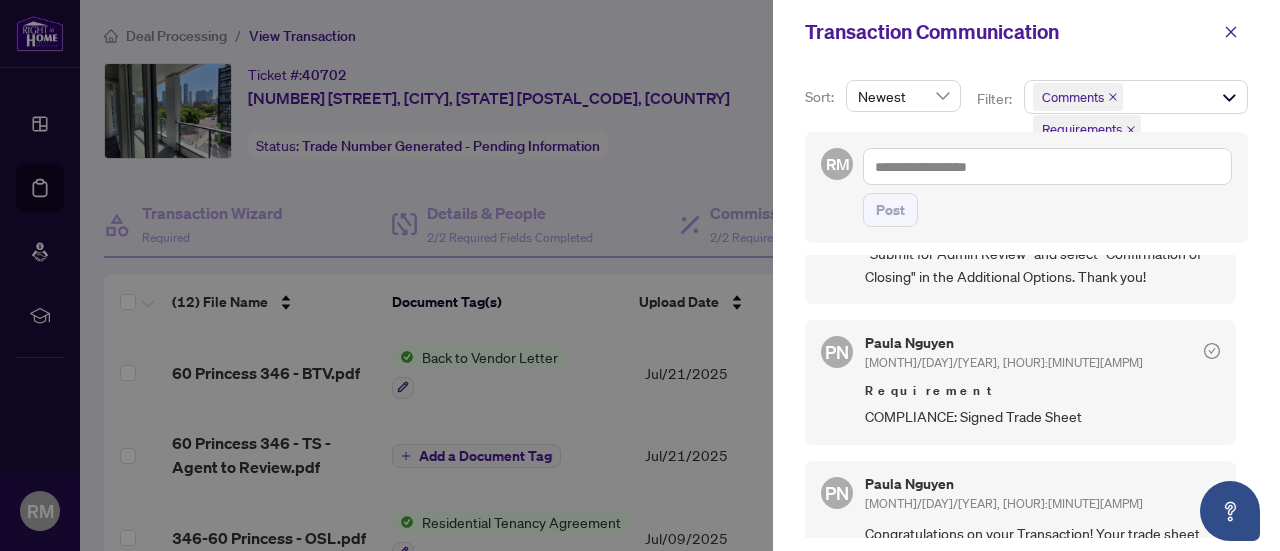 scroll, scrollTop: 298, scrollLeft: 0, axis: vertical 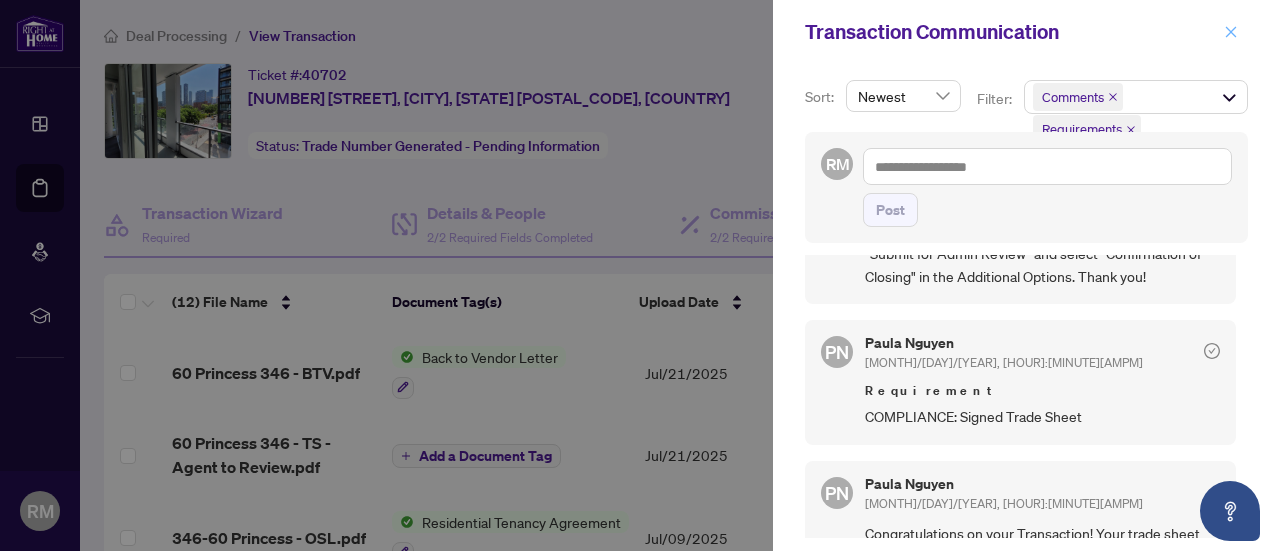 click 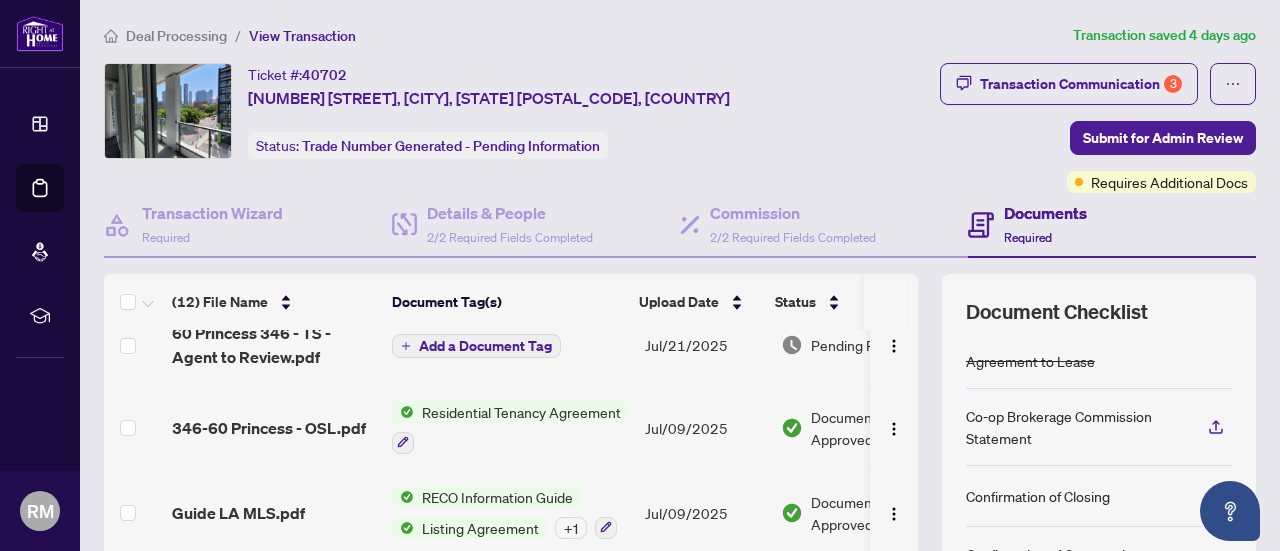 scroll, scrollTop: 0, scrollLeft: 0, axis: both 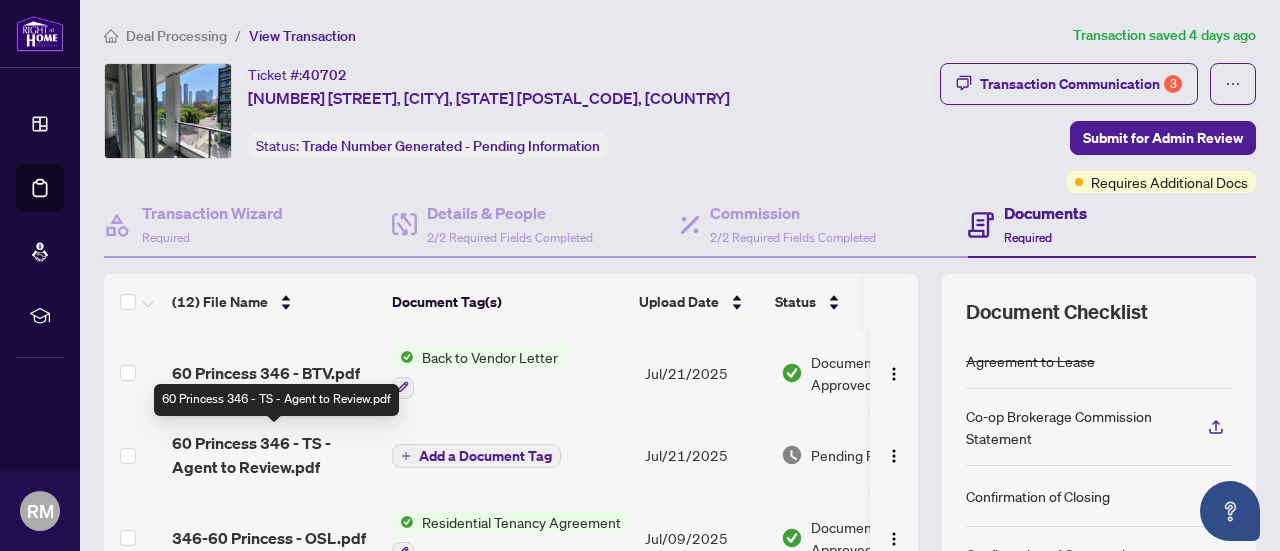 click on "60 Princess 346 - TS - Agent to Review.pdf" at bounding box center (274, 455) 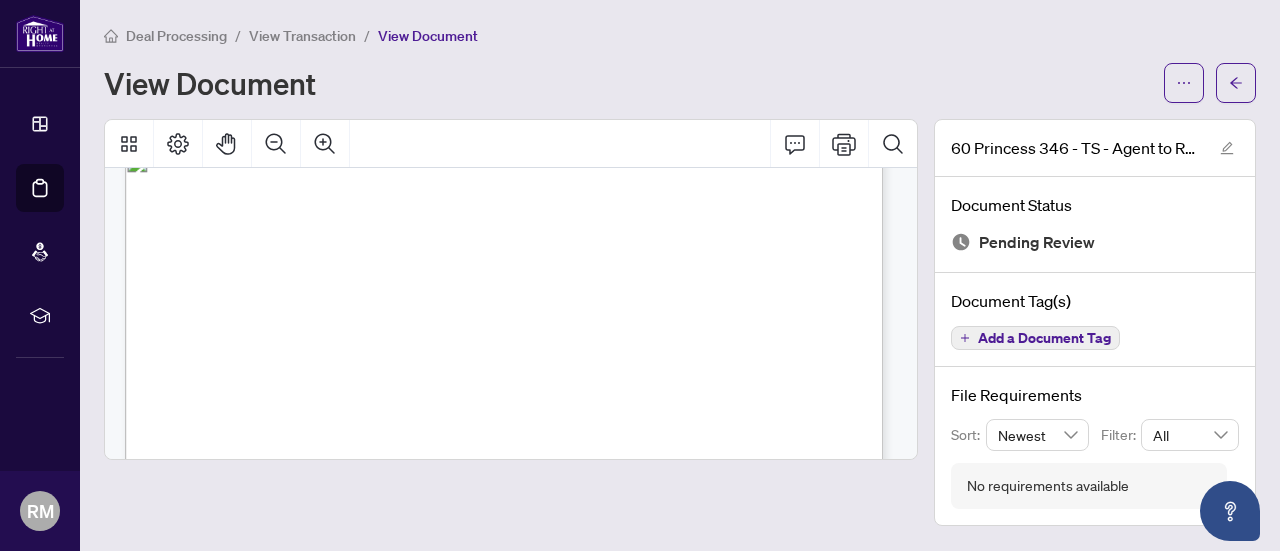 scroll, scrollTop: 0, scrollLeft: 0, axis: both 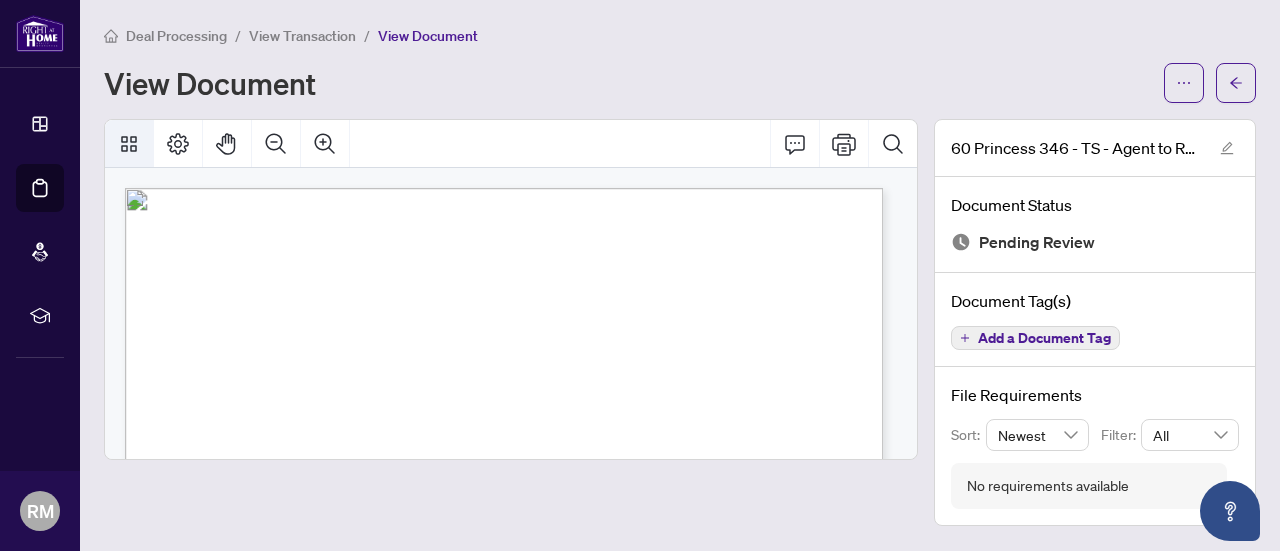 click 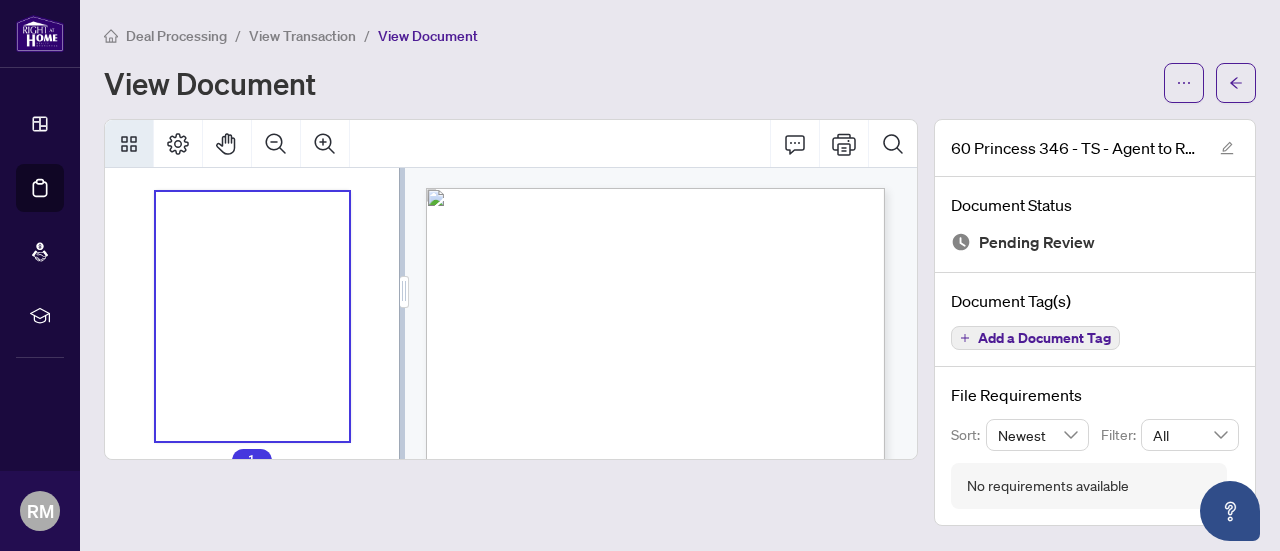 click 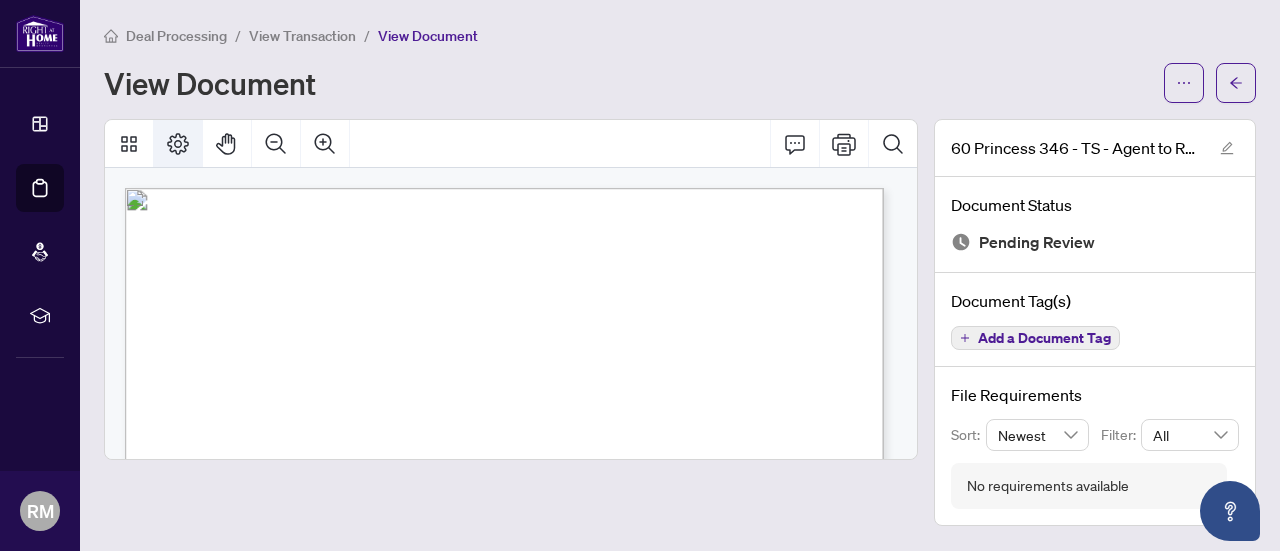 click at bounding box center [178, 144] 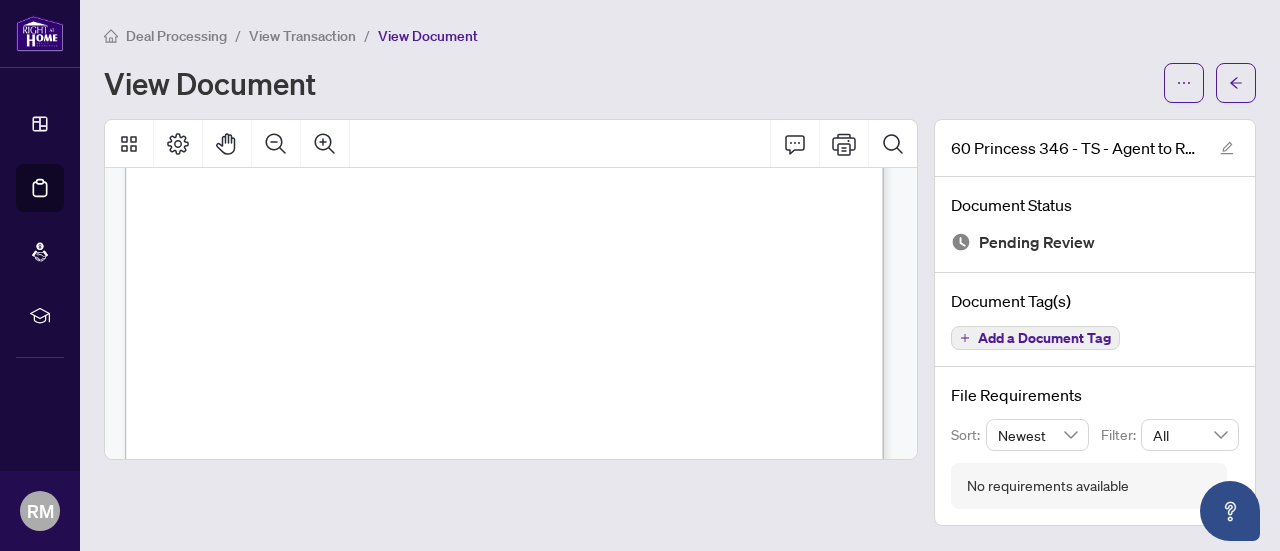 scroll, scrollTop: 730, scrollLeft: 0, axis: vertical 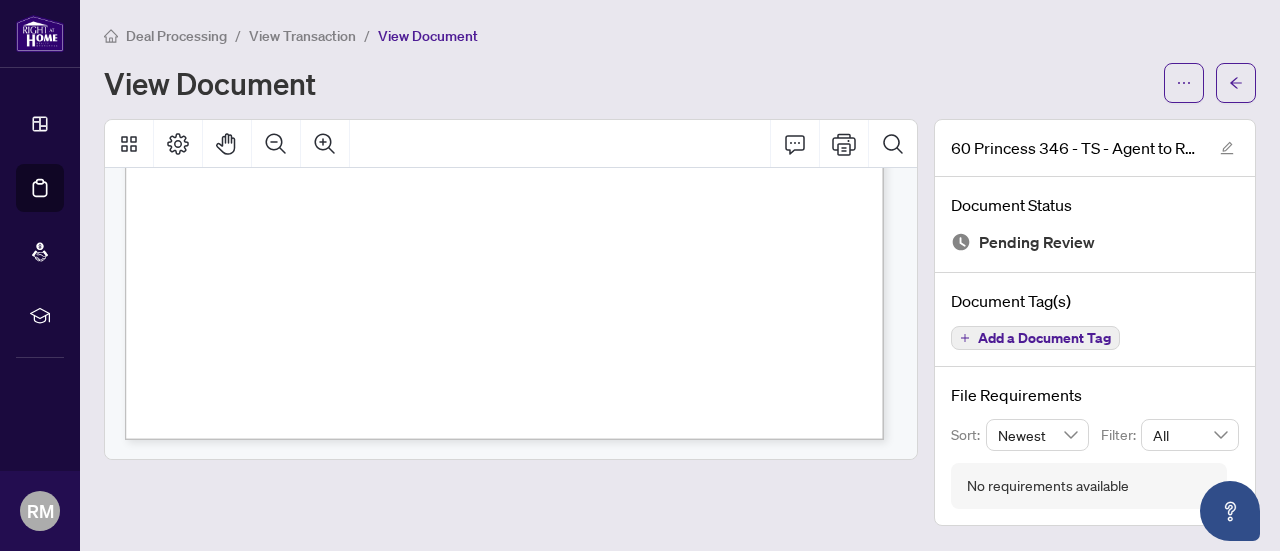 click at bounding box center (595, 66) 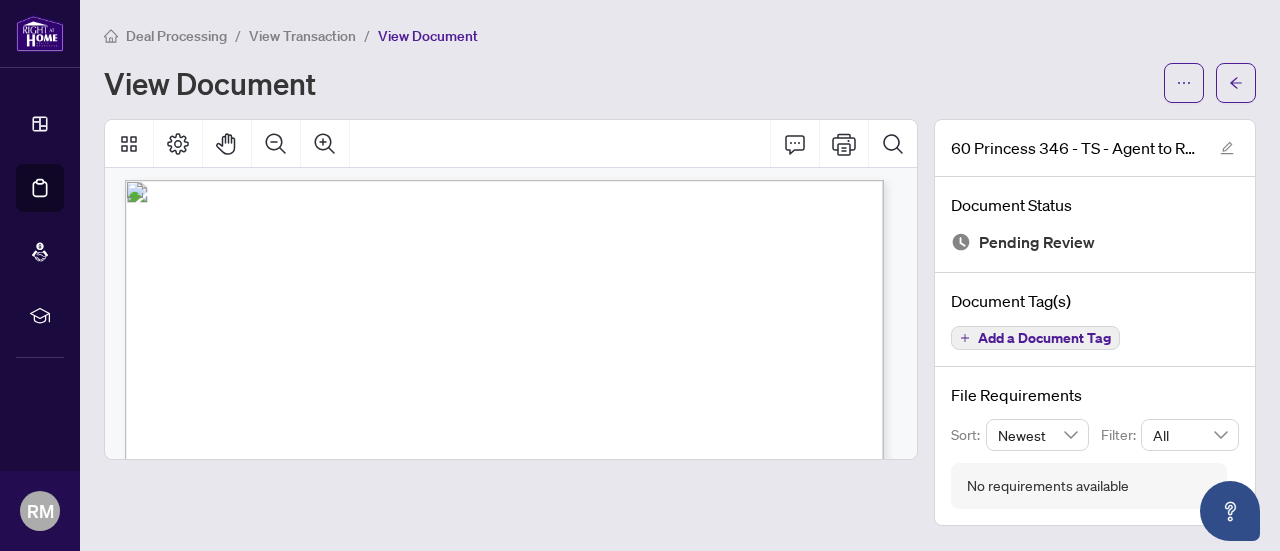 scroll, scrollTop: 0, scrollLeft: 0, axis: both 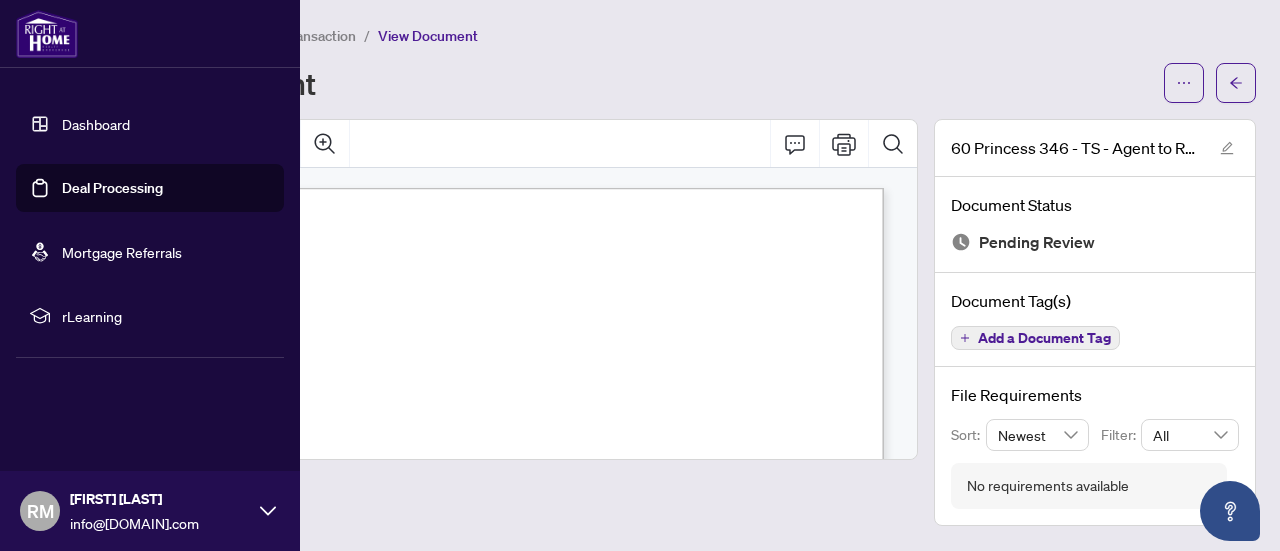 click on "Dashboard" at bounding box center [96, 124] 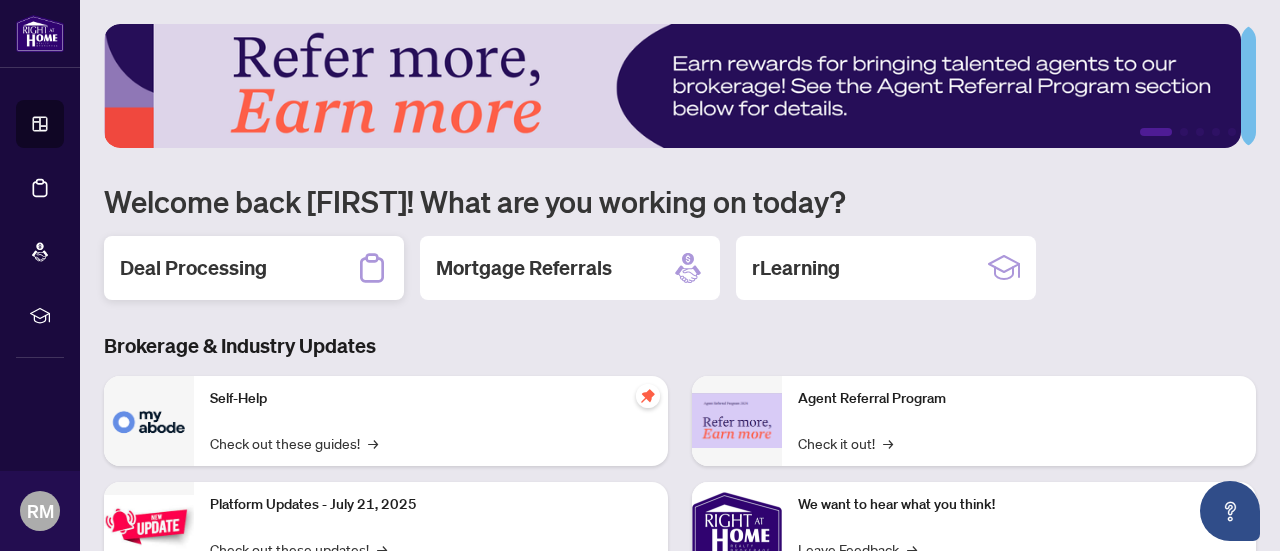 click on "Deal Processing" at bounding box center [193, 268] 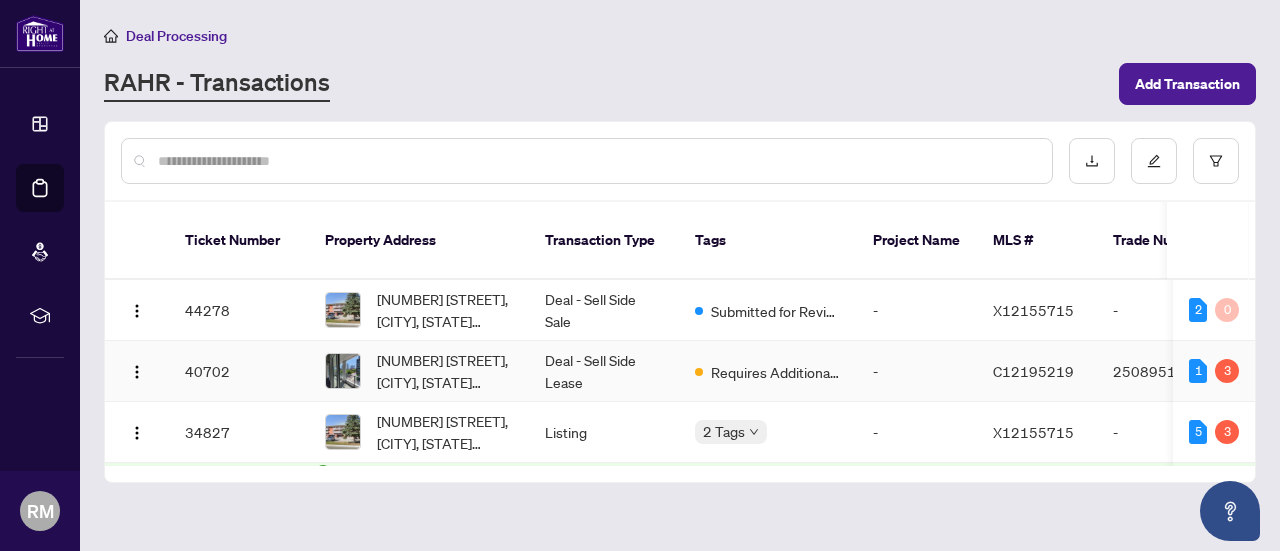 click on "Requires Additional Docs" at bounding box center [776, 372] 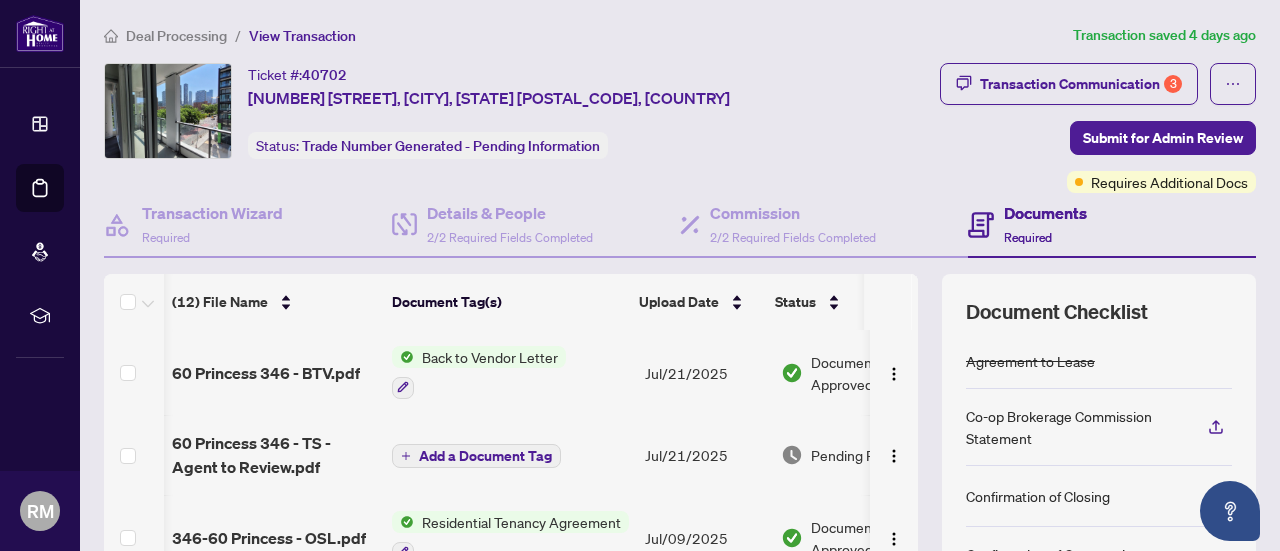 scroll, scrollTop: 0, scrollLeft: 88, axis: horizontal 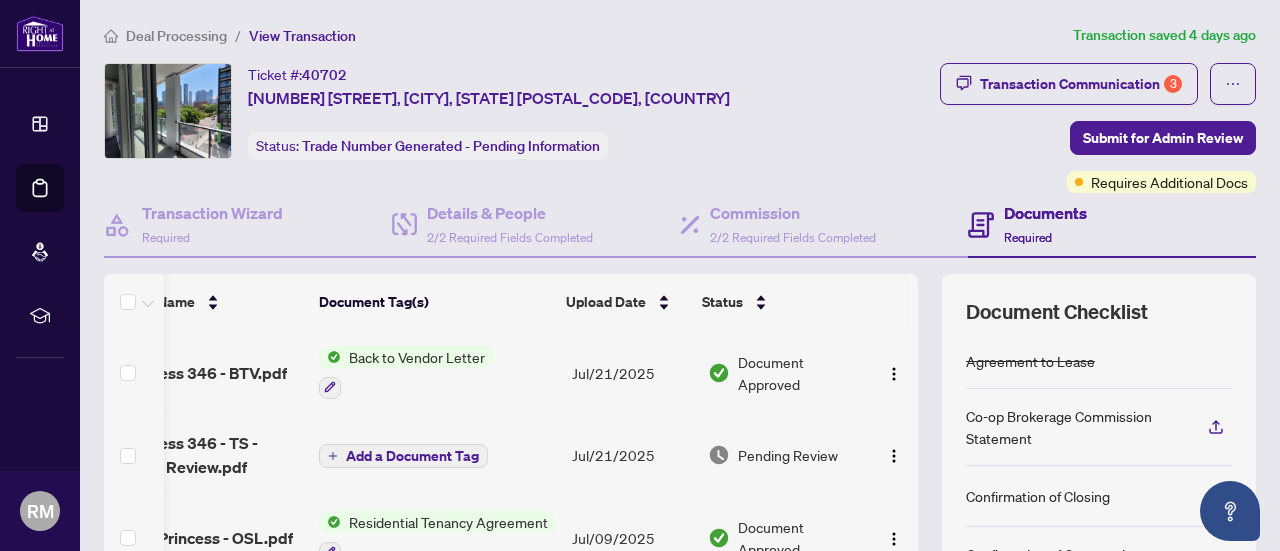 drag, startPoint x: 631, startPoint y: 489, endPoint x: 763, endPoint y: 487, distance: 132.01515 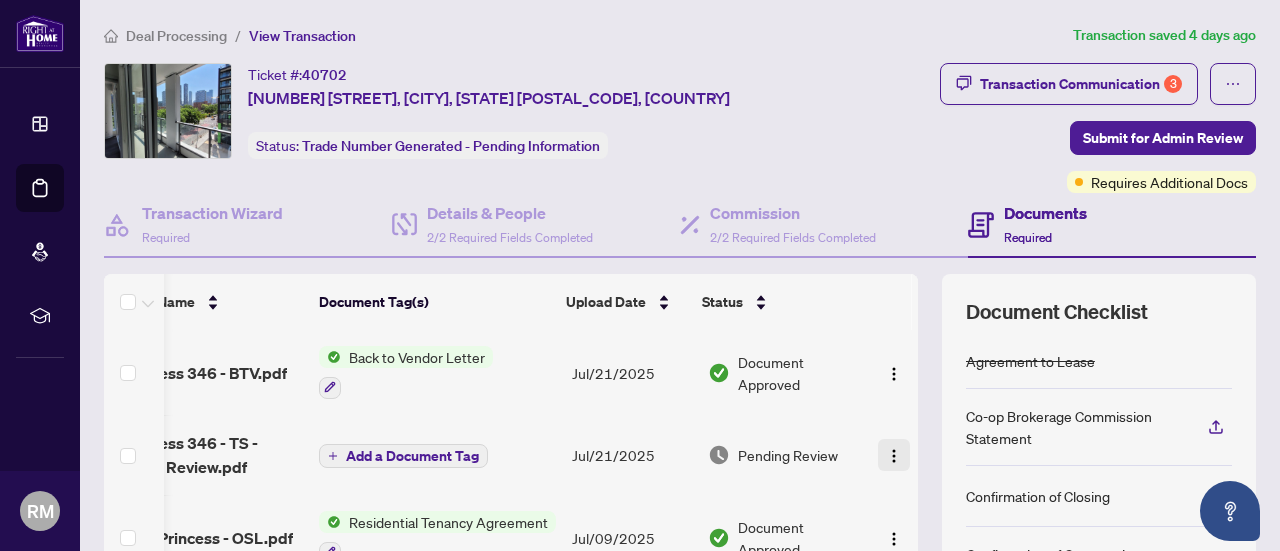 click at bounding box center (894, 455) 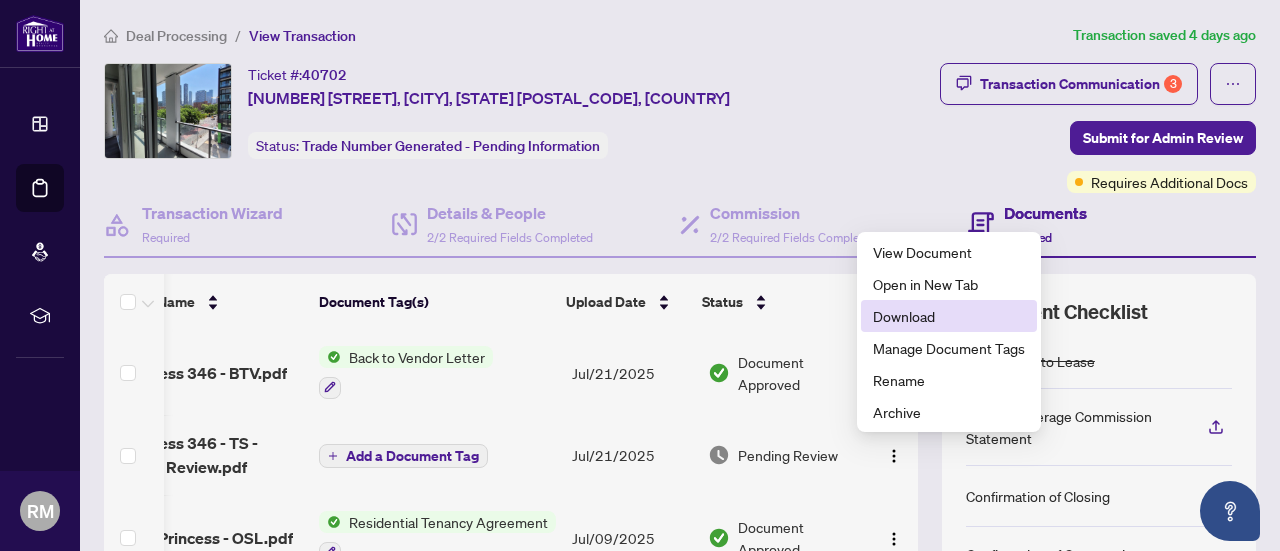 click on "Download" at bounding box center [949, 316] 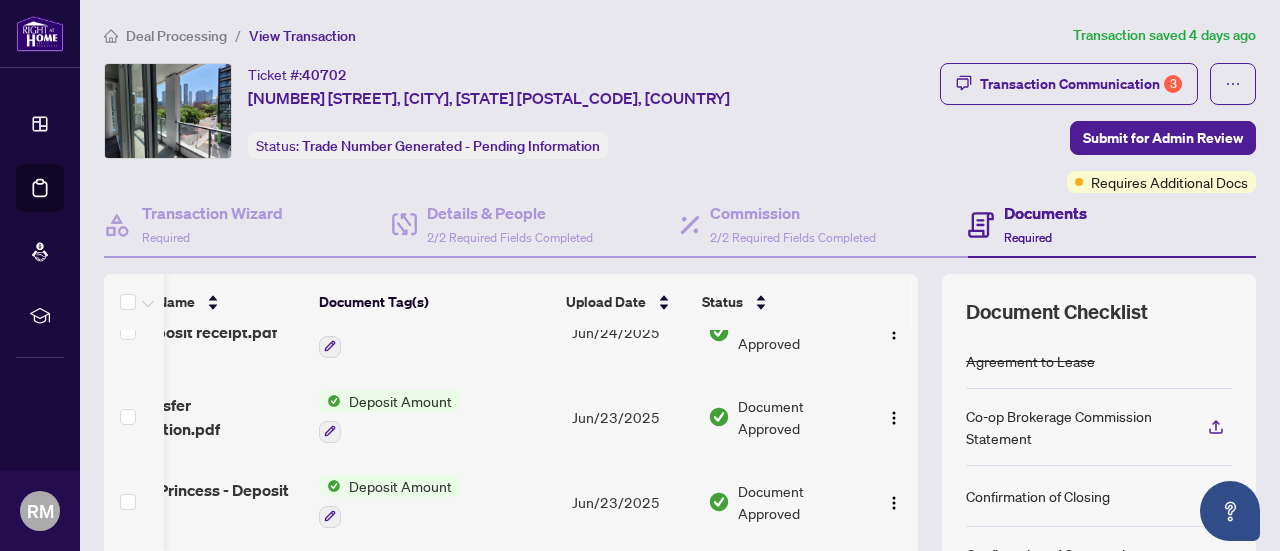 scroll, scrollTop: 716, scrollLeft: 88, axis: both 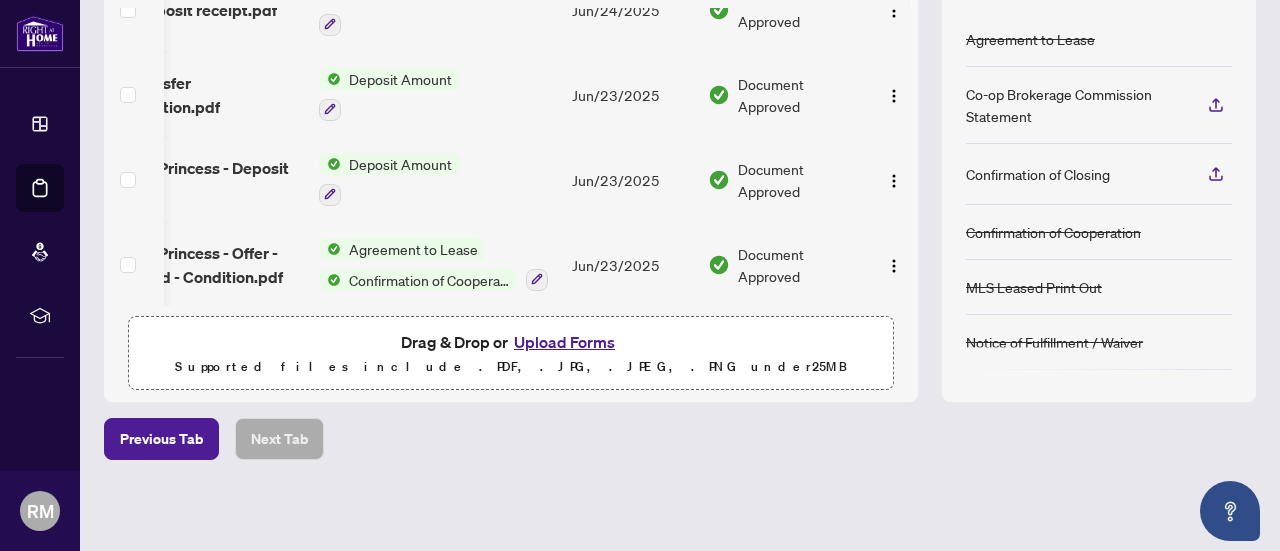 click on "Upload Forms" at bounding box center [564, 342] 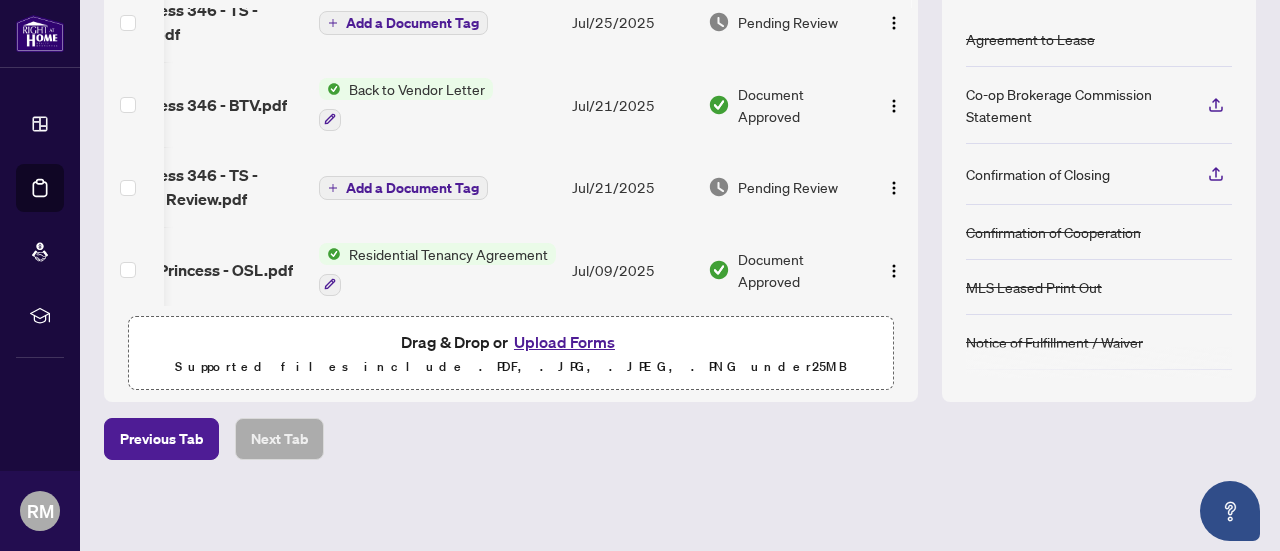 scroll, scrollTop: 0, scrollLeft: 88, axis: horizontal 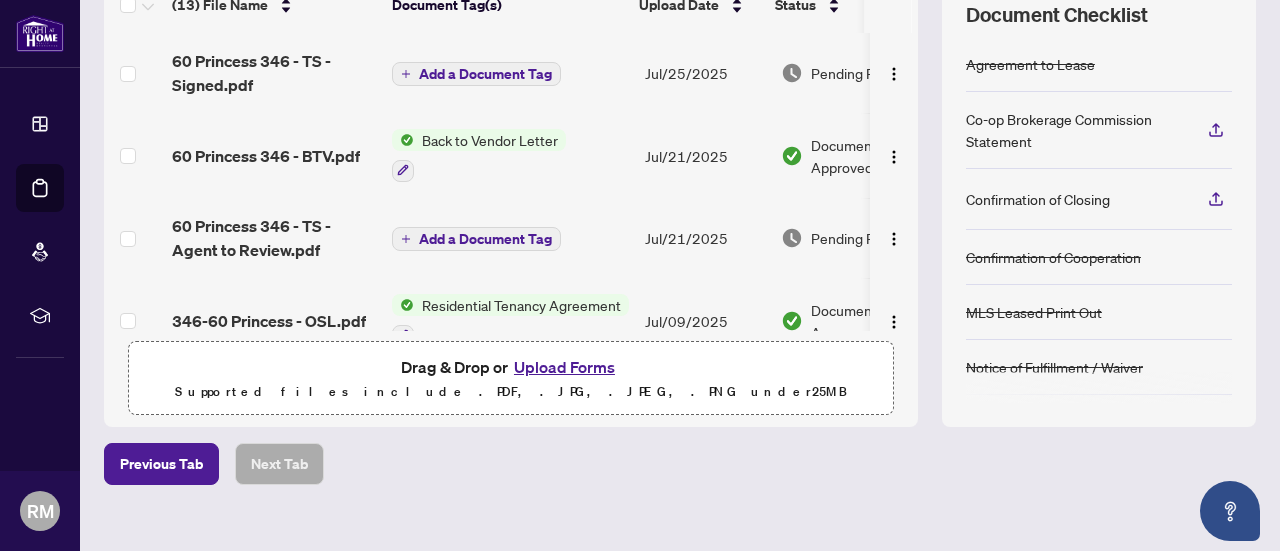 drag, startPoint x: 368, startPoint y: 277, endPoint x: 260, endPoint y: 265, distance: 108.66462 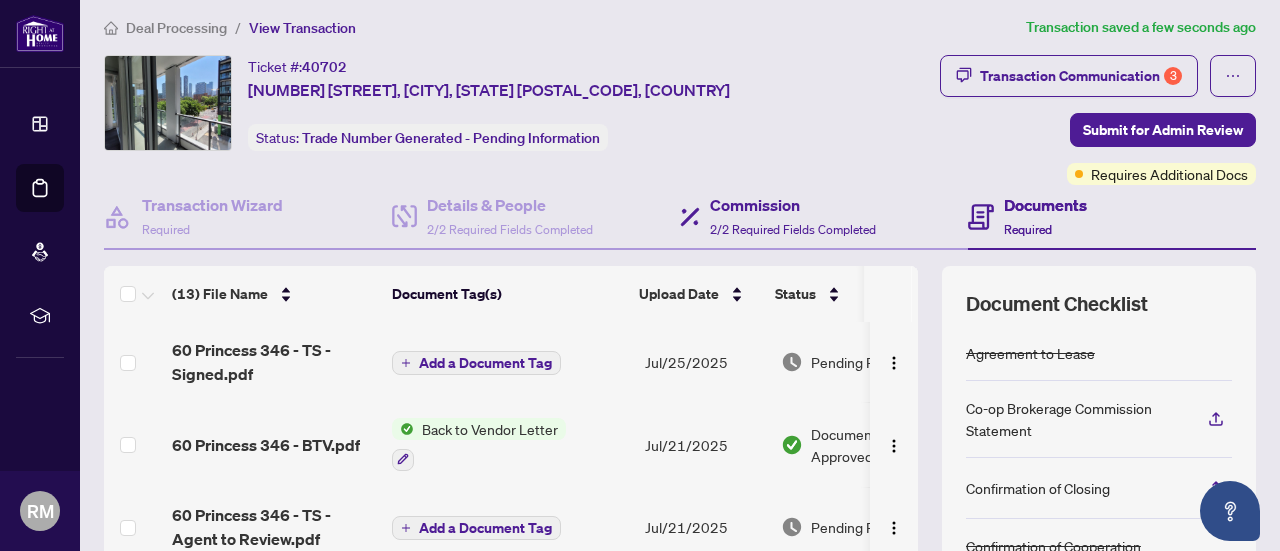 scroll, scrollTop: 0, scrollLeft: 0, axis: both 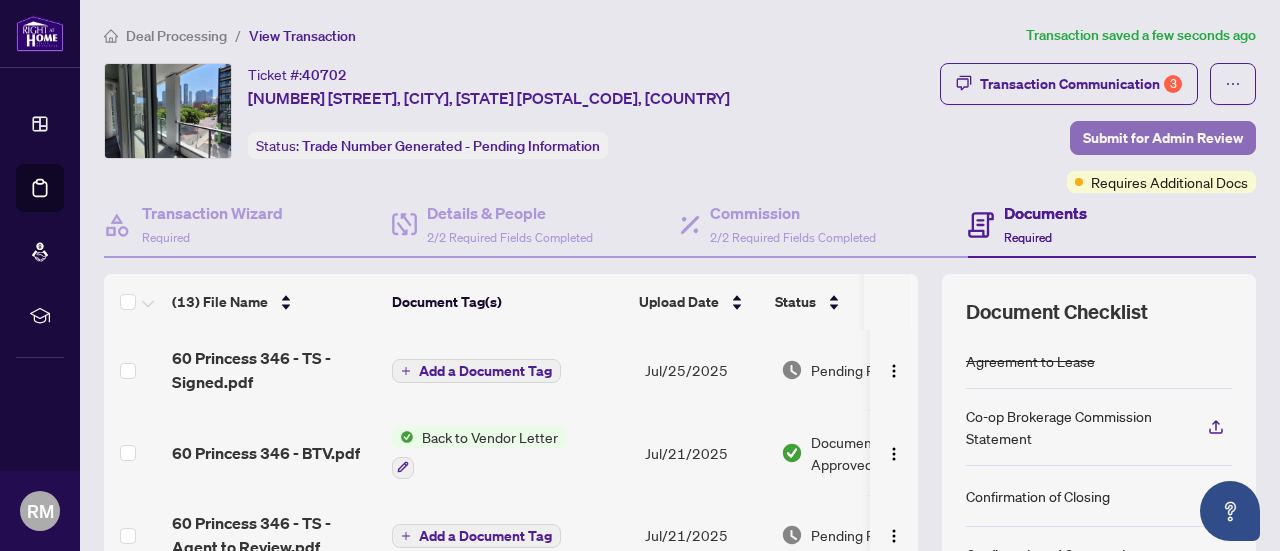 click on "Submit for Admin Review" at bounding box center [1163, 138] 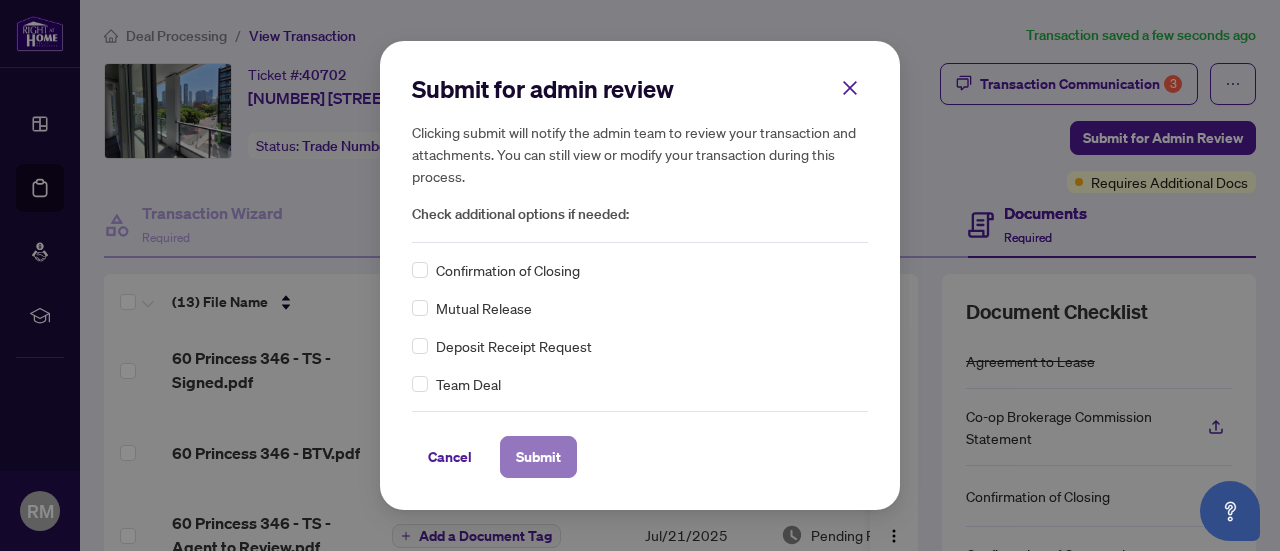 click on "Submit" at bounding box center [538, 457] 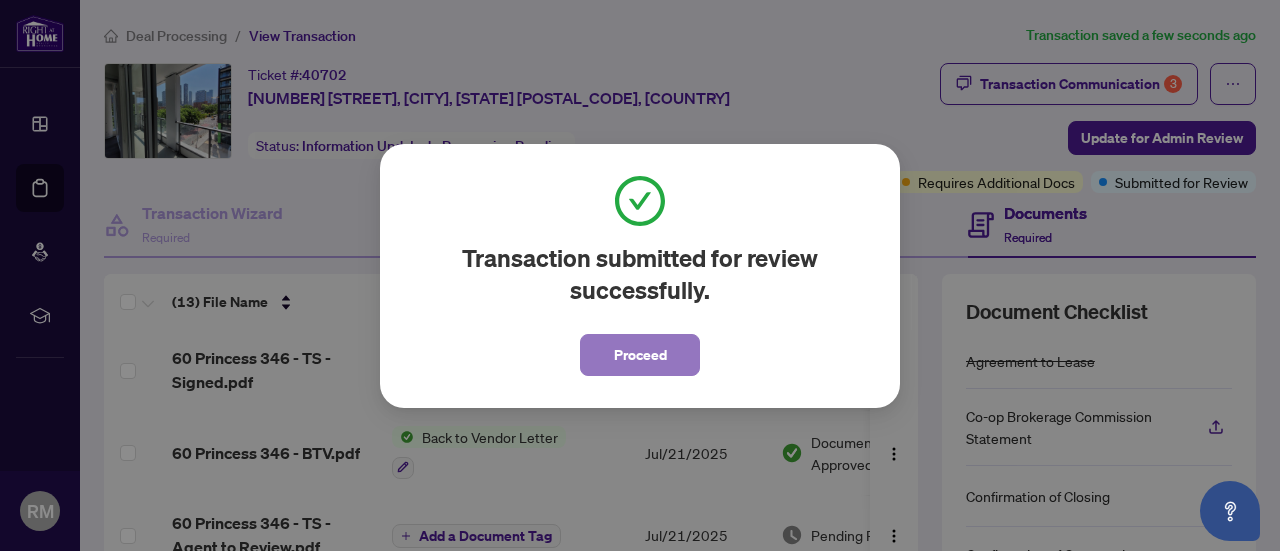 click on "Proceed" at bounding box center (640, 355) 